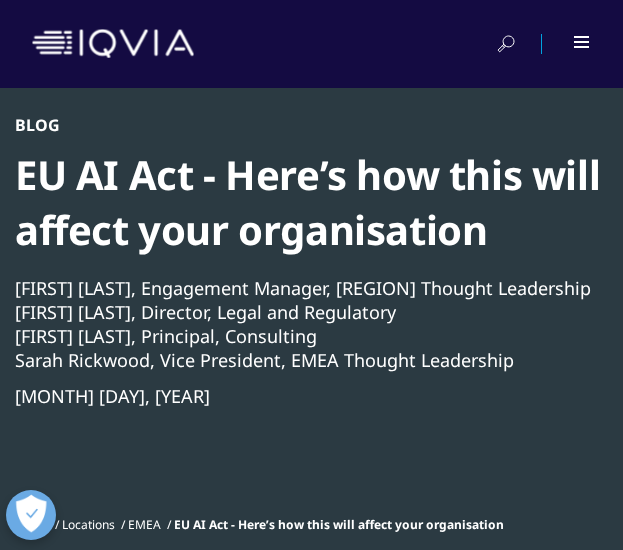 scroll, scrollTop: 61, scrollLeft: 0, axis: vertical 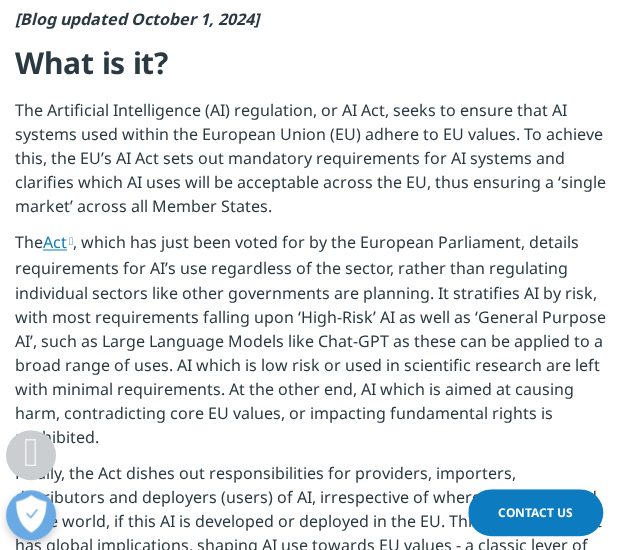 click on "The Artificial Intelligence (AI) regulation, or AI Act, seeks to ensure that AI systems used within the European Union (EU) adhere to EU values. To achieve this, the EU’s AI Act sets out mandatory requirements for AI systems and clarifies which AI uses will be acceptable across the EU, thus ensuring a ‘single market’ across all Member States." at bounding box center [311, 164] 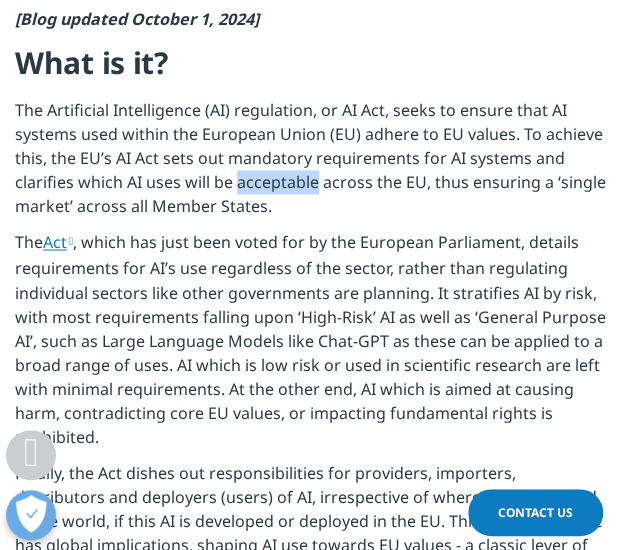 click on "The Artificial Intelligence (AI) regulation, or AI Act, seeks to ensure that AI systems used within the European Union (EU) adhere to EU values. To achieve this, the EU’s AI Act sets out mandatory requirements for AI systems and clarifies which AI uses will be acceptable across the EU, thus ensuring a ‘single market’ across all Member States." at bounding box center (311, 164) 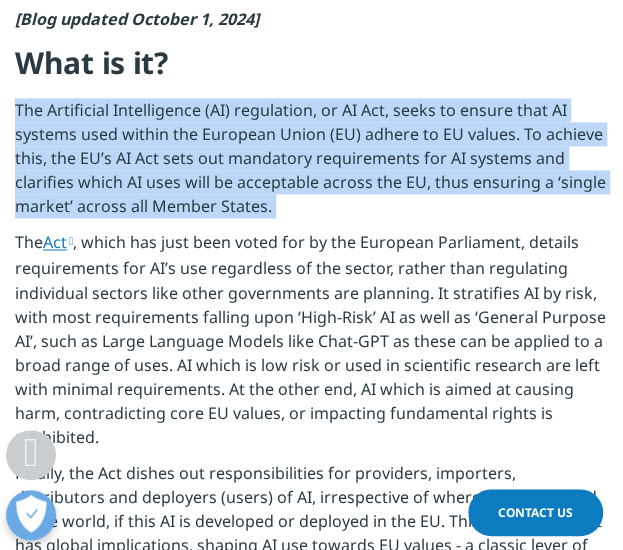 click on "The Artificial Intelligence (AI) regulation, or AI Act, seeks to ensure that AI systems used within the European Union (EU) adhere to EU values. To achieve this, the EU’s AI Act sets out mandatory requirements for AI systems and clarifies which AI uses will be acceptable across the EU, thus ensuring a ‘single market’ across all Member States." at bounding box center [311, 164] 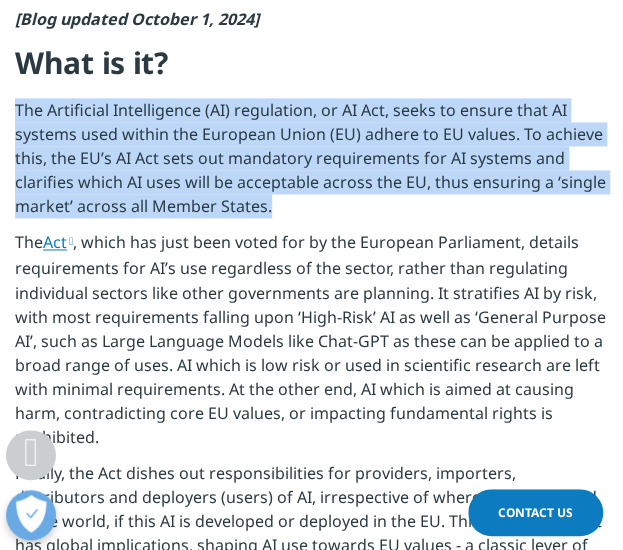 drag, startPoint x: 273, startPoint y: 205, endPoint x: 8, endPoint y: 107, distance: 282.54025 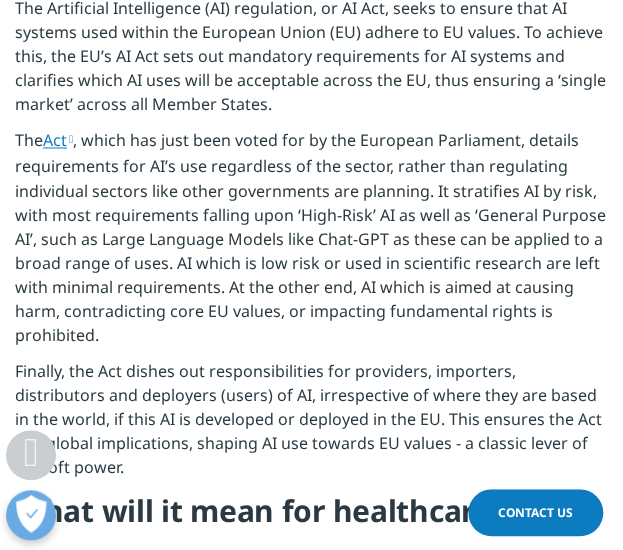 scroll, scrollTop: 758, scrollLeft: 0, axis: vertical 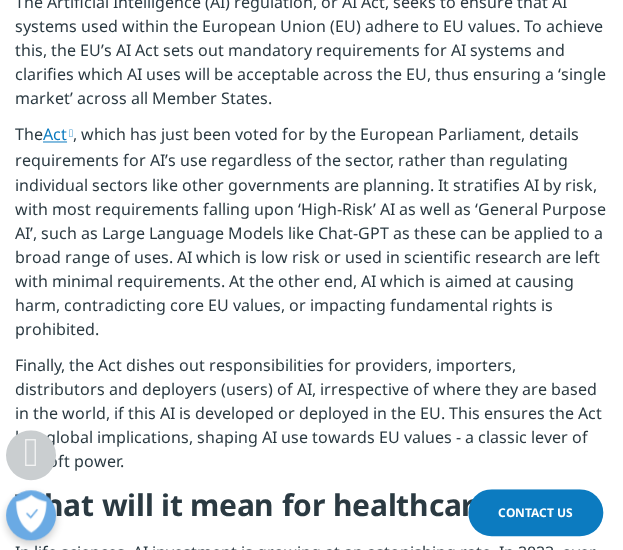 click on "The Act , which has just been voted for by the European Parliament, details requirements for AI’s use regardless of the sector, rather than regulating individual sectors like other governments are planning. It stratifies AI by risk, with most requirements falling upon ‘High-Risk’ AI as well as ‘General Purpose AI’, such as Large Language Models like Chat-GPT as these can be applied to a broad range of uses. AI which is low risk or used in scientific research are left with minimal requirements. At the other end, AI which is aimed at causing harm, contradicting core EU values, or impacting fundamental rights is prohibited." at bounding box center [311, 237] 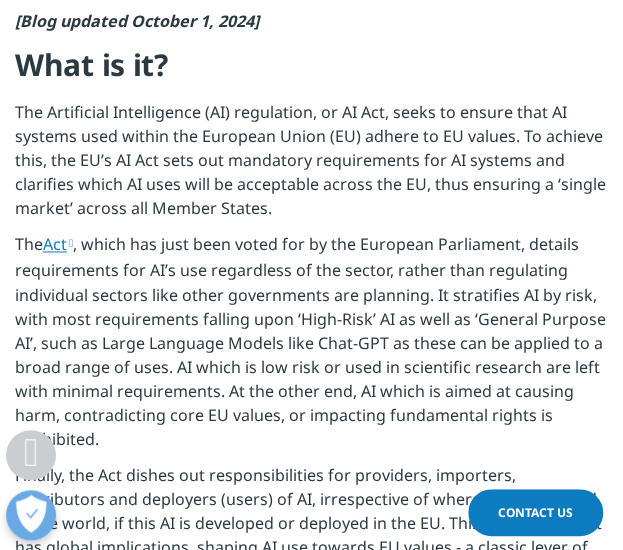 scroll, scrollTop: 610, scrollLeft: 0, axis: vertical 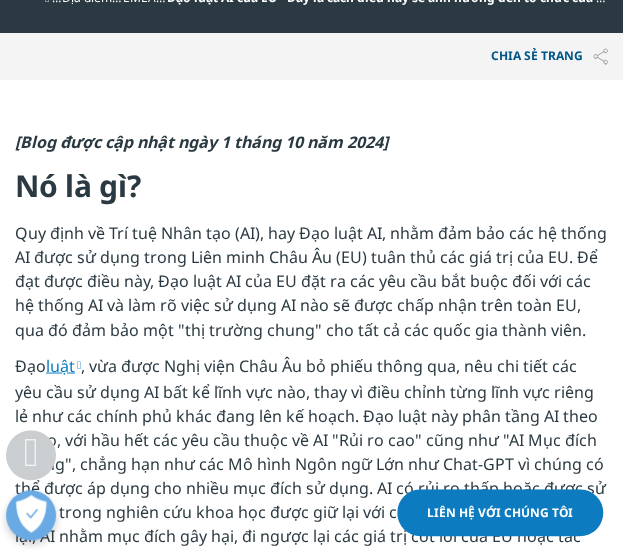 click on "Quy định về Trí tuệ Nhân tạo (AI), hay Đạo luật AI, nhằm đảm bảo các hệ thống AI được sử dụng trong Liên minh Châu Âu (EU) tuân thủ các giá trị của EU. Để đạt được điều này, Đạo luật AI của EU đặt ra các yêu cầu bắt buộc đối với các hệ thống AI và làm rõ việc sử dụng AI nào sẽ được chấp nhận trên toàn EU, qua đó đảm bảo một "thị trường chung" cho tất cả các quốc gia thành viên." at bounding box center [311, 281] 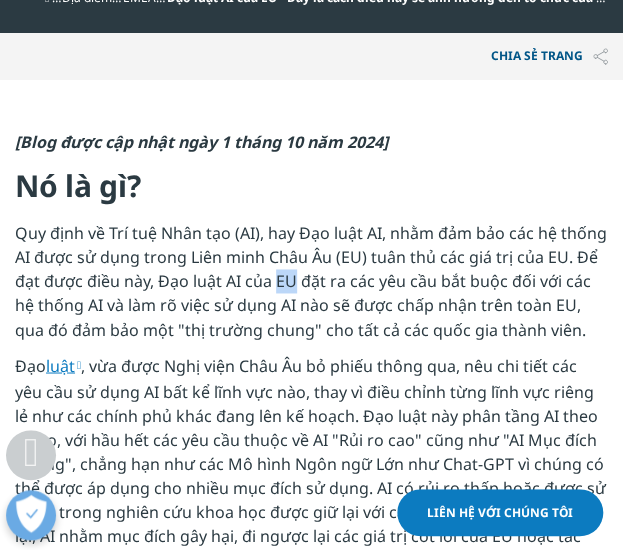 click on "Quy định về Trí tuệ Nhân tạo (AI), hay Đạo luật AI, nhằm đảm bảo các hệ thống AI được sử dụng trong Liên minh Châu Âu (EU) tuân thủ các giá trị của EU. Để đạt được điều này, Đạo luật AI của EU đặt ra các yêu cầu bắt buộc đối với các hệ thống AI và làm rõ việc sử dụng AI nào sẽ được chấp nhận trên toàn EU, qua đó đảm bảo một "thị trường chung" cho tất cả các quốc gia thành viên." at bounding box center [311, 281] 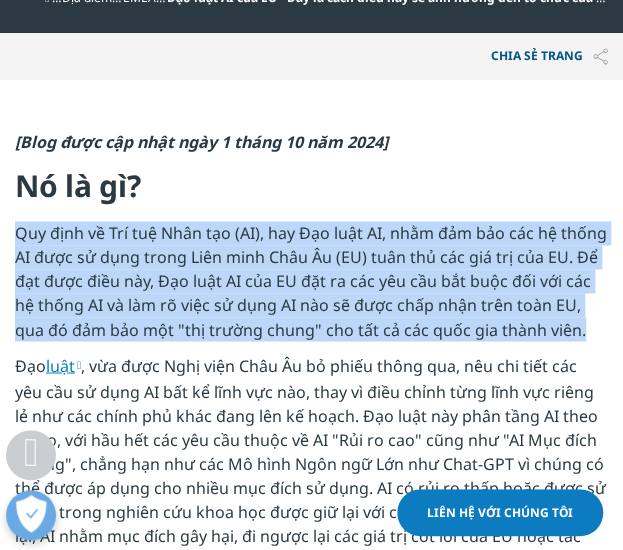 click on "Quy định về Trí tuệ Nhân tạo (AI), hay Đạo luật AI, nhằm đảm bảo các hệ thống AI được sử dụng trong Liên minh Châu Âu (EU) tuân thủ các giá trị của EU. Để đạt được điều này, Đạo luật AI của EU đặt ra các yêu cầu bắt buộc đối với các hệ thống AI và làm rõ việc sử dụng AI nào sẽ được chấp nhận trên toàn EU, qua đó đảm bảo một "thị trường chung" cho tất cả các quốc gia thành viên." at bounding box center [311, 281] 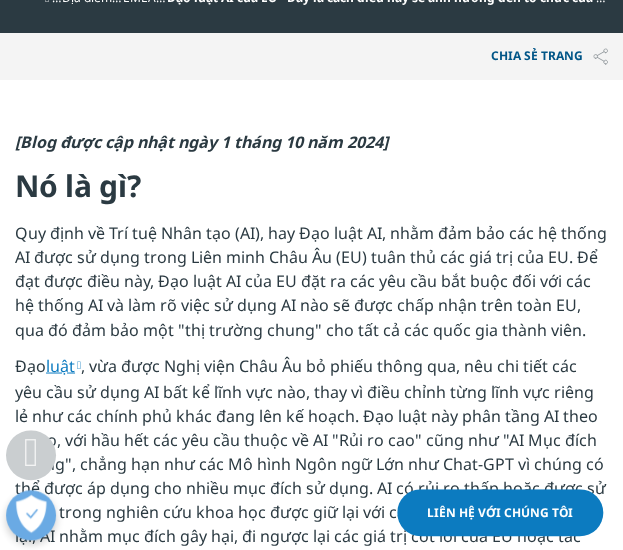 click on "Quy định về Trí tuệ Nhân tạo (AI), hay Đạo luật AI, nhằm đảm bảo các hệ thống AI được sử dụng trong Liên minh Châu Âu (EU) tuân thủ các giá trị của EU. Để đạt được điều này, Đạo luật AI của EU đặt ra các yêu cầu bắt buộc đối với các hệ thống AI và làm rõ việc sử dụng AI nào sẽ được chấp nhận trên toàn EU, qua đó đảm bảo một "thị trường chung" cho tất cả các quốc gia thành viên." at bounding box center (311, 281) 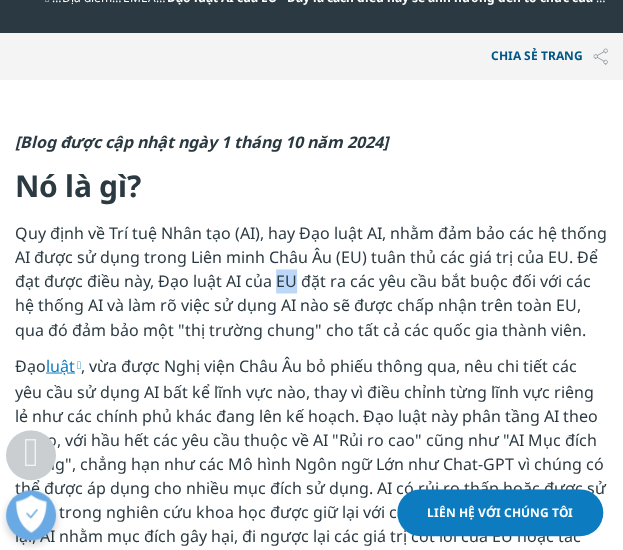 click on "Quy định về Trí tuệ Nhân tạo (AI), hay Đạo luật AI, nhằm đảm bảo các hệ thống AI được sử dụng trong Liên minh Châu Âu (EU) tuân thủ các giá trị của EU. Để đạt được điều này, Đạo luật AI của EU đặt ra các yêu cầu bắt buộc đối với các hệ thống AI và làm rõ việc sử dụng AI nào sẽ được chấp nhận trên toàn EU, qua đó đảm bảo một "thị trường chung" cho tất cả các quốc gia thành viên." at bounding box center [311, 281] 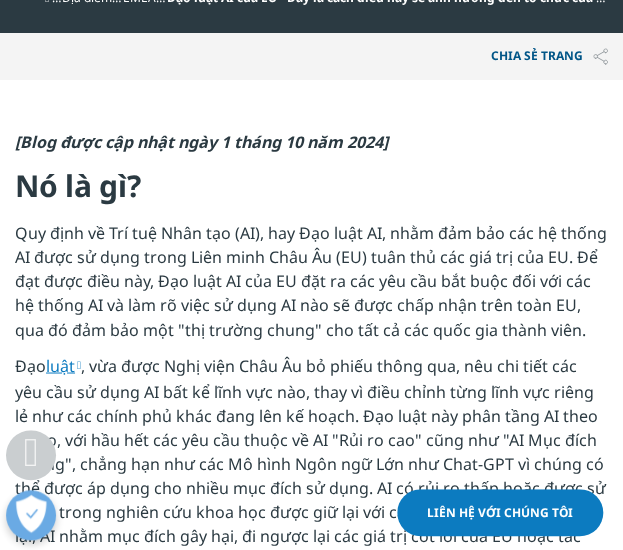 click on "Quy định về Trí tuệ Nhân tạo (AI), hay Đạo luật AI, nhằm đảm bảo các hệ thống AI được sử dụng trong Liên minh Châu Âu (EU) tuân thủ các giá trị của EU. Để đạt được điều này, Đạo luật AI của EU đặt ra các yêu cầu bắt buộc đối với các hệ thống AI và làm rõ việc sử dụng AI nào sẽ được chấp nhận trên toàn EU, qua đó đảm bảo một "thị trường chung" cho tất cả các quốc gia thành viên." at bounding box center (311, 281) 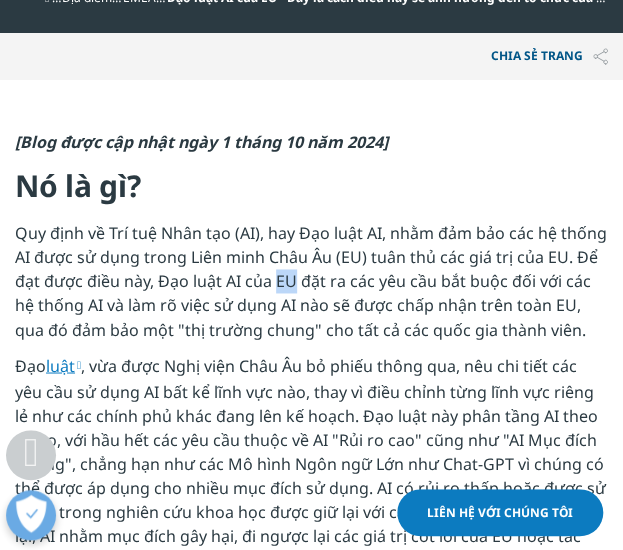click on "Quy định về Trí tuệ Nhân tạo (AI), hay Đạo luật AI, nhằm đảm bảo các hệ thống AI được sử dụng trong Liên minh Châu Âu (EU) tuân thủ các giá trị của EU. Để đạt được điều này, Đạo luật AI của EU đặt ra các yêu cầu bắt buộc đối với các hệ thống AI và làm rõ việc sử dụng AI nào sẽ được chấp nhận trên toàn EU, qua đó đảm bảo một "thị trường chung" cho tất cả các quốc gia thành viên." at bounding box center (311, 281) 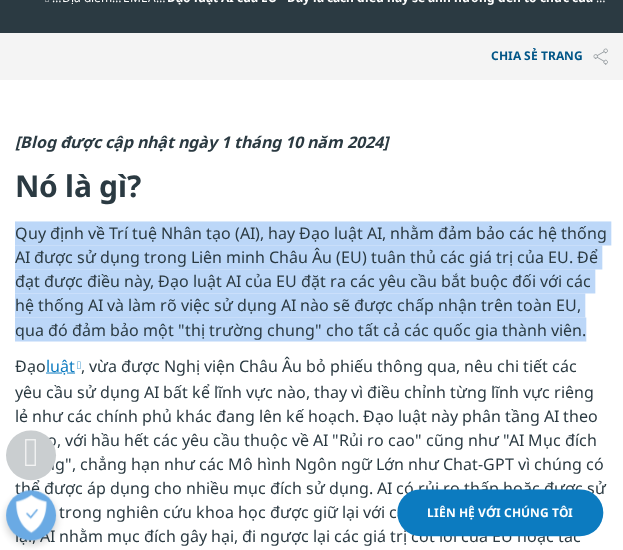 click on "Quy định về Trí tuệ Nhân tạo (AI), hay Đạo luật AI, nhằm đảm bảo các hệ thống AI được sử dụng trong Liên minh Châu Âu (EU) tuân thủ các giá trị của EU. Để đạt được điều này, Đạo luật AI của EU đặt ra các yêu cầu bắt buộc đối với các hệ thống AI và làm rõ việc sử dụng AI nào sẽ được chấp nhận trên toàn EU, qua đó đảm bảo một "thị trường chung" cho tất cả các quốc gia thành viên." at bounding box center (311, 281) 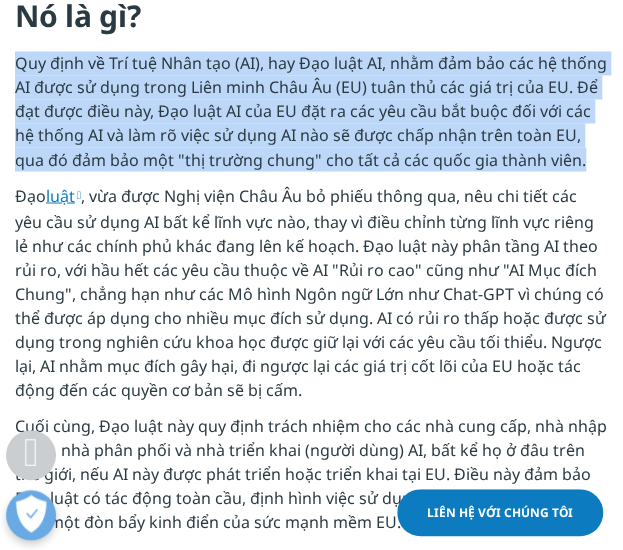 scroll, scrollTop: 778, scrollLeft: 0, axis: vertical 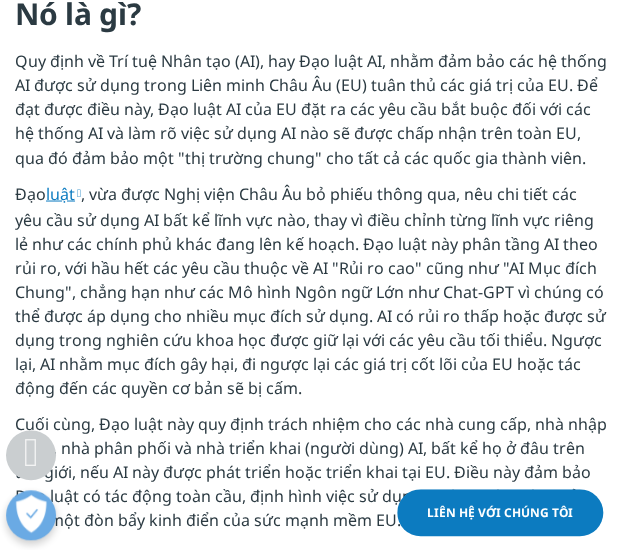 click on ", vừa được Nghị viện Châu Âu bỏ phiếu thông qua, nêu chi tiết các yêu cầu sử dụng AI bất kể lĩnh vực nào, thay vì điều chỉnh từng lĩnh vực riêng lẻ như các chính phủ khác đang lên kế hoạch. Đạo luật này phân tầng AI theo rủi ro, với hầu hết các yêu cầu thuộc về AI "Rủi ro cao" cũng như "AI Mục đích Chung", chẳng hạn như các Mô hình Ngôn ngữ Lớn như Chat-GPT vì chúng có thể được áp dụng cho nhiều mục đích sử dụng. AI có rủi ro thấp hoặc được sử dụng trong nghiên cứu khoa học được giữ lại với các yêu cầu tối thiểu. Ngược lại, AI nhằm mục đích gây hại, đi ngược lại các giá trị cốt lõi của EU hoặc tác động đến các quyền cơ bản sẽ bị cấm." at bounding box center [310, 290] 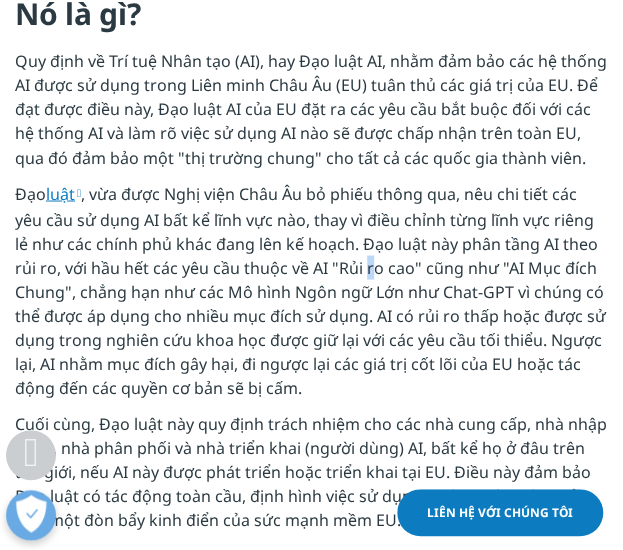 click on ", vừa được Nghị viện Châu Âu bỏ phiếu thông qua, nêu chi tiết các yêu cầu sử dụng AI bất kể lĩnh vực nào, thay vì điều chỉnh từng lĩnh vực riêng lẻ như các chính phủ khác đang lên kế hoạch. Đạo luật này phân tầng AI theo rủi ro, với hầu hết các yêu cầu thuộc về AI "Rủi ro cao" cũng như "AI Mục đích Chung", chẳng hạn như các Mô hình Ngôn ngữ Lớn như Chat-GPT vì chúng có thể được áp dụng cho nhiều mục đích sử dụng. AI có rủi ro thấp hoặc được sử dụng trong nghiên cứu khoa học được giữ lại với các yêu cầu tối thiểu. Ngược lại, AI nhằm mục đích gây hại, đi ngược lại các giá trị cốt lõi của EU hoặc tác động đến các quyền cơ bản sẽ bị cấm." at bounding box center (310, 290) 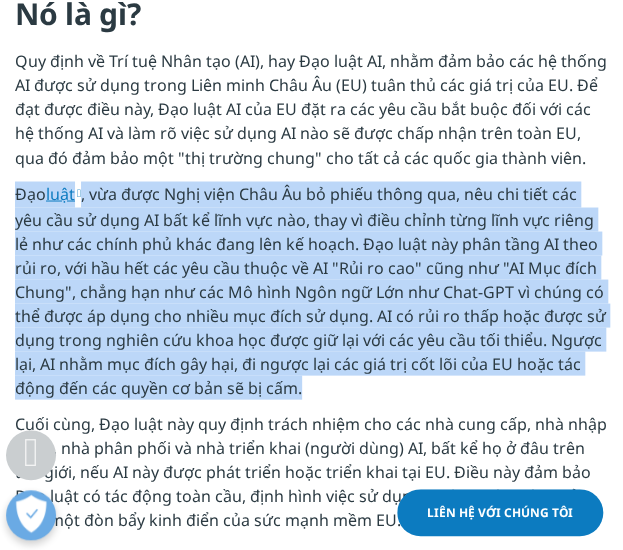 click on ", vừa được Nghị viện Châu Âu bỏ phiếu thông qua, nêu chi tiết các yêu cầu sử dụng AI bất kể lĩnh vực nào, thay vì điều chỉnh từng lĩnh vực riêng lẻ như các chính phủ khác đang lên kế hoạch. Đạo luật này phân tầng AI theo rủi ro, với hầu hết các yêu cầu thuộc về AI "Rủi ro cao" cũng như "AI Mục đích Chung", chẳng hạn như các Mô hình Ngôn ngữ Lớn như Chat-GPT vì chúng có thể được áp dụng cho nhiều mục đích sử dụng. AI có rủi ro thấp hoặc được sử dụng trong nghiên cứu khoa học được giữ lại với các yêu cầu tối thiểu. Ngược lại, AI nhằm mục đích gây hại, đi ngược lại các giá trị cốt lõi của EU hoặc tác động đến các quyền cơ bản sẽ bị cấm." at bounding box center [310, 290] 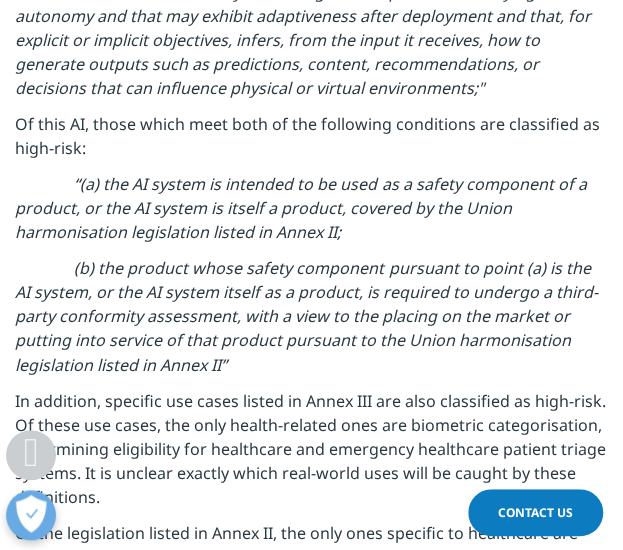scroll, scrollTop: 2322, scrollLeft: 0, axis: vertical 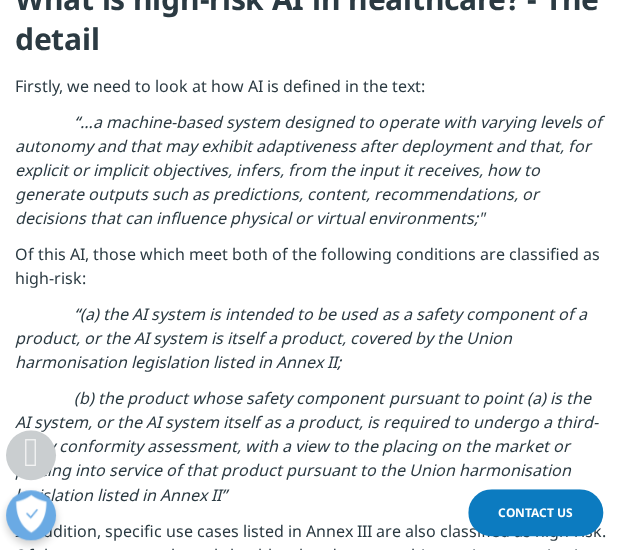 click on "“…a machine-based system designed to operate with varying levels of autonomy and that may exhibit adaptiveness after deployment and that, for explicit or implicit objectives, infers, from the input it receives, how to generate outputs such as predictions, content, recommendations, or decisions that can influence physical or virtual environments;"" at bounding box center [311, 176] 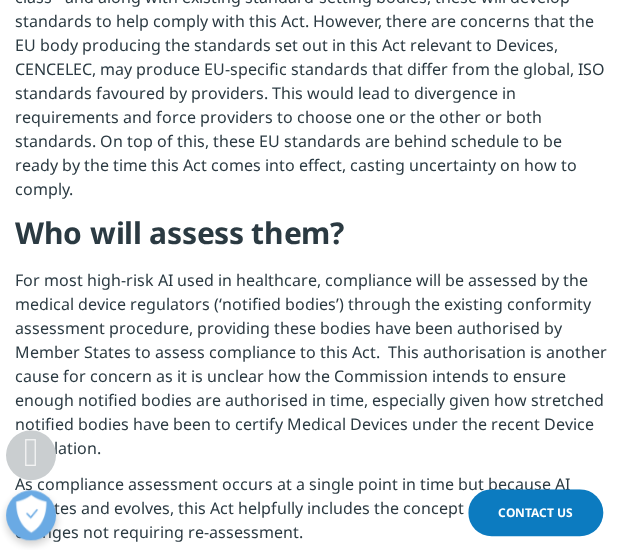 scroll, scrollTop: 6728, scrollLeft: 0, axis: vertical 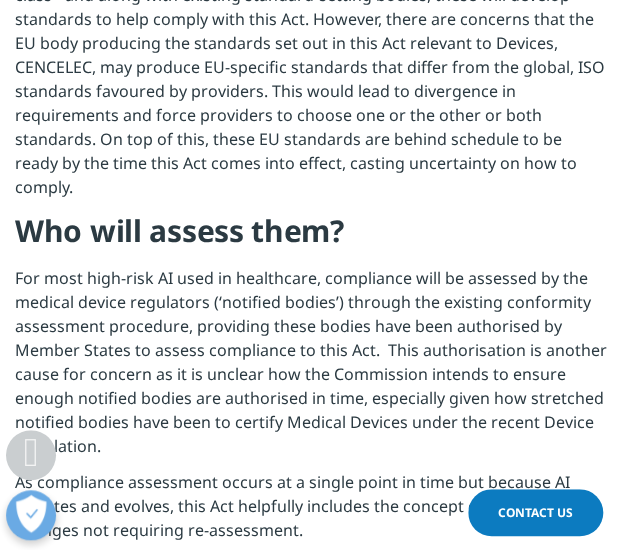 click on "For most high-risk AI used in healthcare, compliance will be assessed by the medical device regulators (‘notified bodies’) through the existing conformity assessment procedure, providing these bodies have been authorised by Member States to assess compliance to this Act.  This authorisation is another cause for concern as it is unclear how the Commission intends to ensure enough notified bodies are authorised in time, especially given how stretched notified bodies have been to certify Medical Devices under the recent Device Regulation." at bounding box center [311, 368] 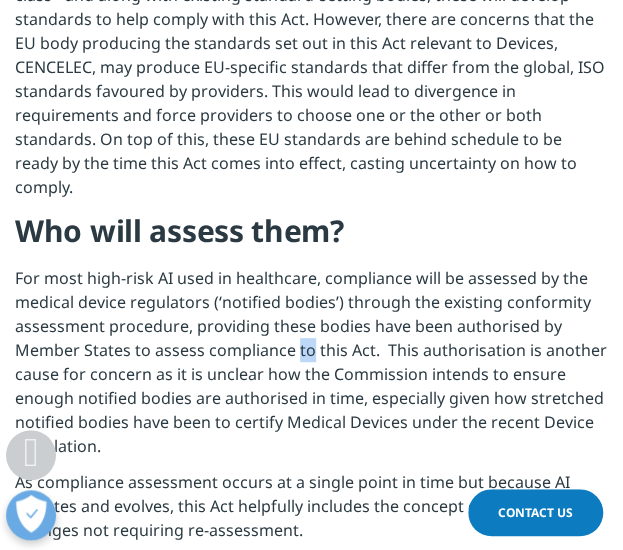 click on "For most high-risk AI used in healthcare, compliance will be assessed by the medical device regulators (‘notified bodies’) through the existing conformity assessment procedure, providing these bodies have been authorised by Member States to assess compliance to this Act.  This authorisation is another cause for concern as it is unclear how the Commission intends to ensure enough notified bodies are authorised in time, especially given how stretched notified bodies have been to certify Medical Devices under the recent Device Regulation." at bounding box center (311, 368) 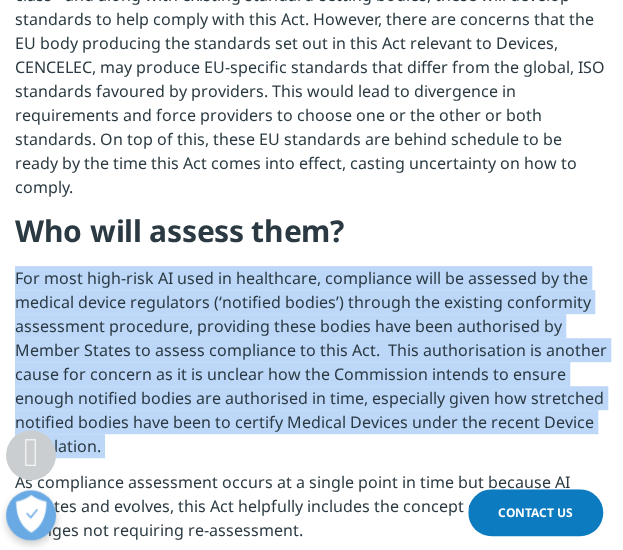 click on "For most high-risk AI used in healthcare, compliance will be assessed by the medical device regulators (‘notified bodies’) through the existing conformity assessment procedure, providing these bodies have been authorised by Member States to assess compliance to this Act.  This authorisation is another cause for concern as it is unclear how the Commission intends to ensure enough notified bodies are authorised in time, especially given how stretched notified bodies have been to certify Medical Devices under the recent Device Regulation." at bounding box center (311, 368) 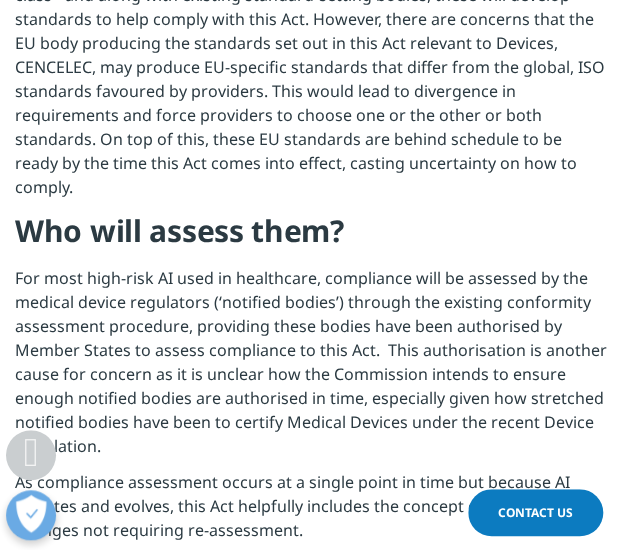 click on "As compliance assessment occurs at a single point in time but because AI updates and evolves, this Act helpfully includes the concept of pre-agreed changes not requiring re-assessment." at bounding box center [311, 512] 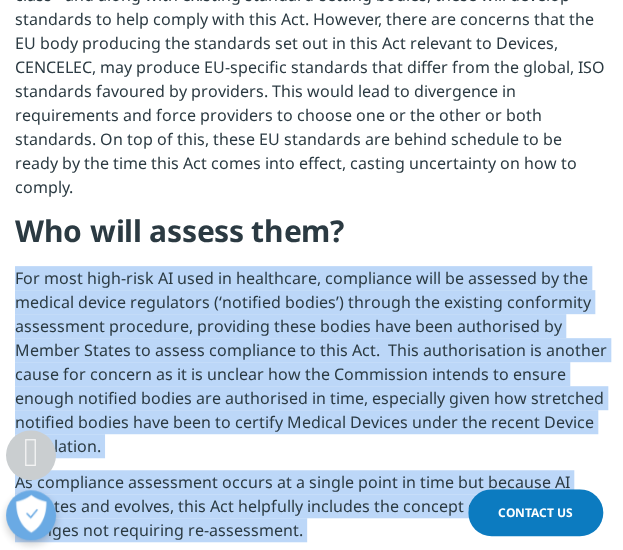 drag, startPoint x: 337, startPoint y: 433, endPoint x: 12, endPoint y: 186, distance: 408.20828 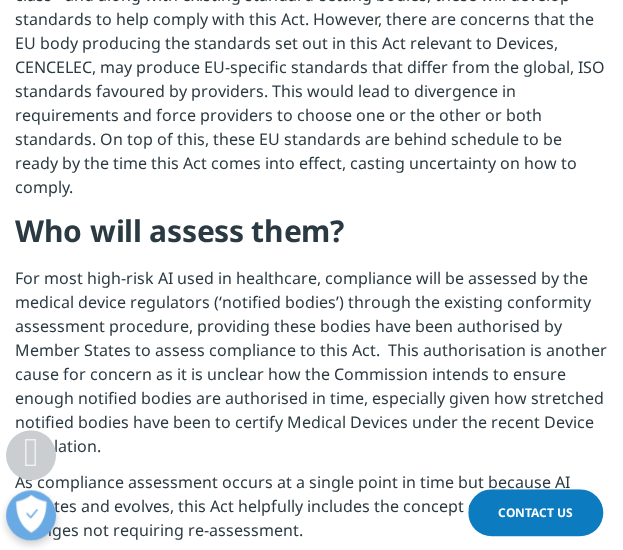 click on "As compliance assessment occurs at a single point in time but because AI updates and evolves, this Act helpfully includes the concept of pre-agreed changes not requiring re-assessment." at bounding box center [311, 512] 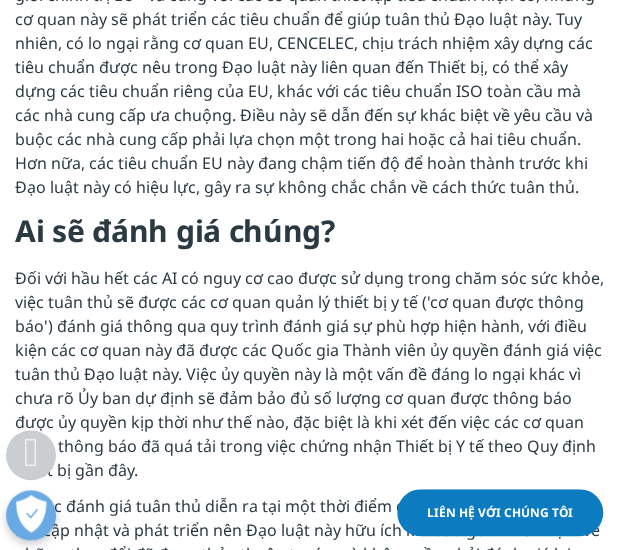 scroll, scrollTop: 6752, scrollLeft: 0, axis: vertical 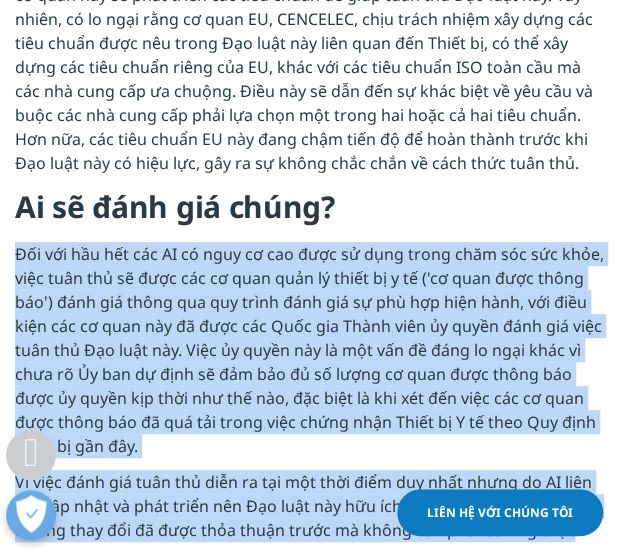 drag, startPoint x: 11, startPoint y: 180, endPoint x: 575, endPoint y: 457, distance: 628.351 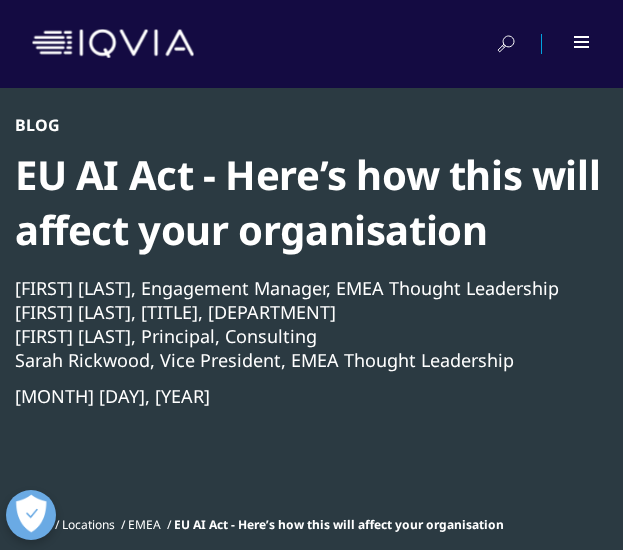scroll, scrollTop: 0, scrollLeft: 0, axis: both 